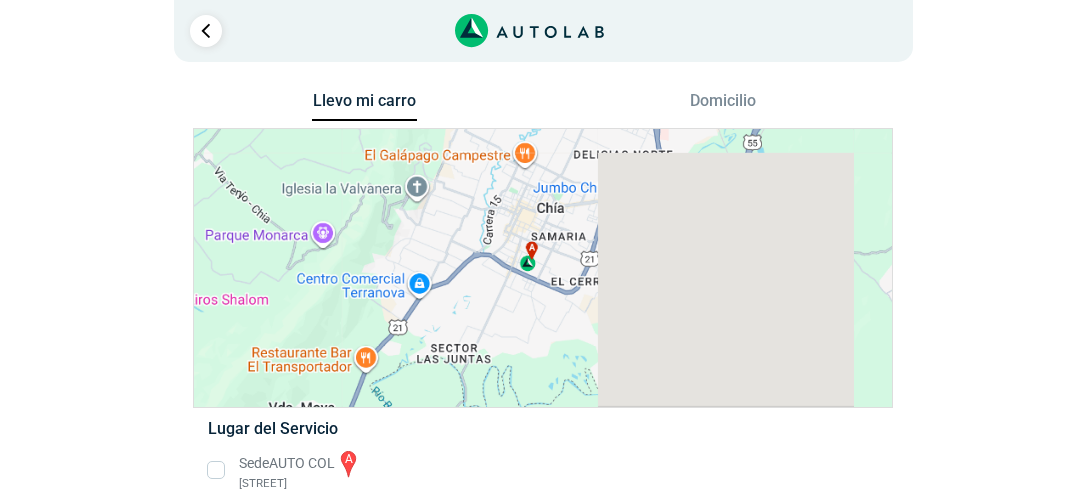 scroll, scrollTop: 0, scrollLeft: 0, axis: both 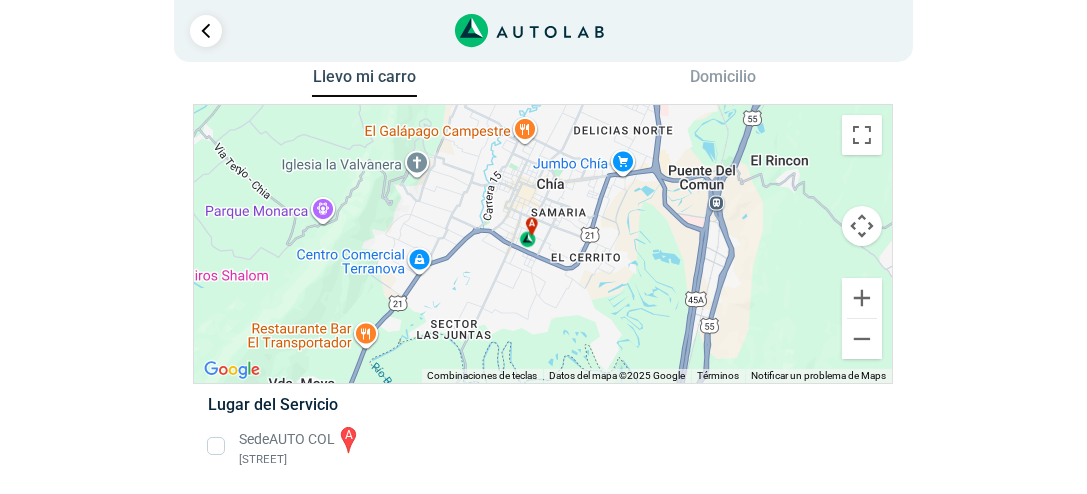 click on "Sede AUTO COL a [NUMBER] [STREET]" at bounding box center (543, 446) 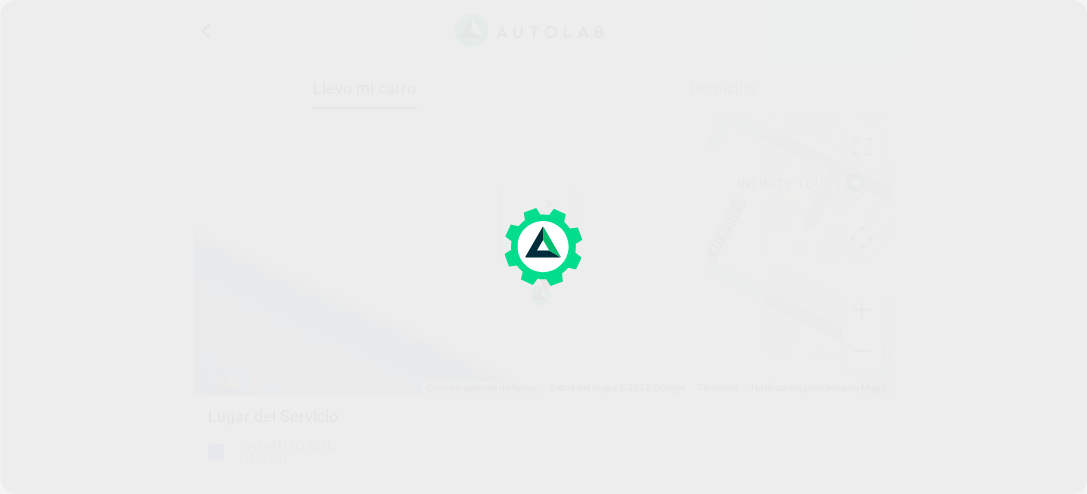 click on "×
¡Reserva tranquilo!   Sin datos de tarjeta ni pagos
Aquí puedes ver tus servicios agregados.
OK
.aex,.bex{fill:none!important;stroke:#50c478!important;stroke-miterlimit:10;}.aex{stroke-width:4px;}.bex{stroke-width:3px;}
Aquí, puedes modificar la ciudad.
OK
.aex,.bex{fill:none!important;stroke:#50c478!important;stroke-miterlimit:10;}.aex{stroke-width:4px;}.bex{stroke-width:3px;}" at bounding box center (543, 241) 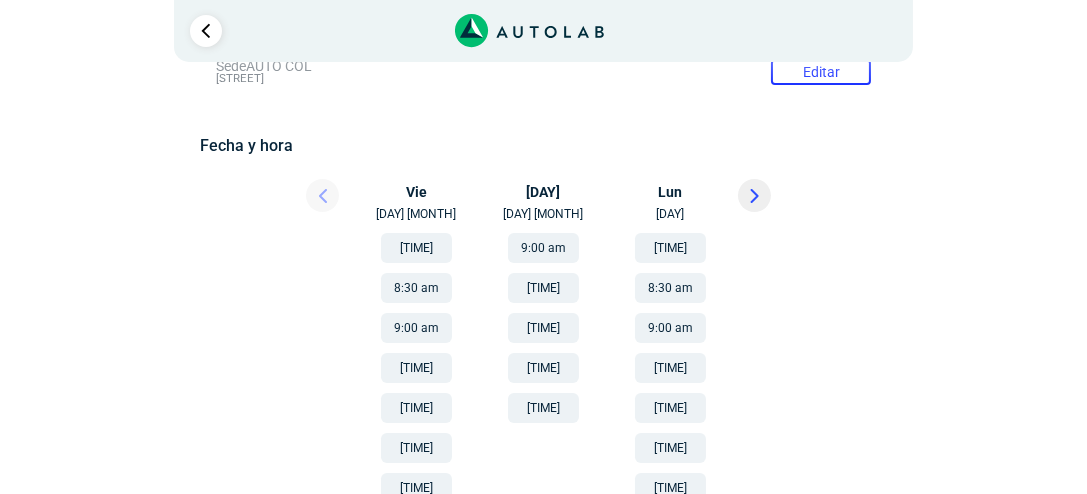 scroll, scrollTop: 245, scrollLeft: 0, axis: vertical 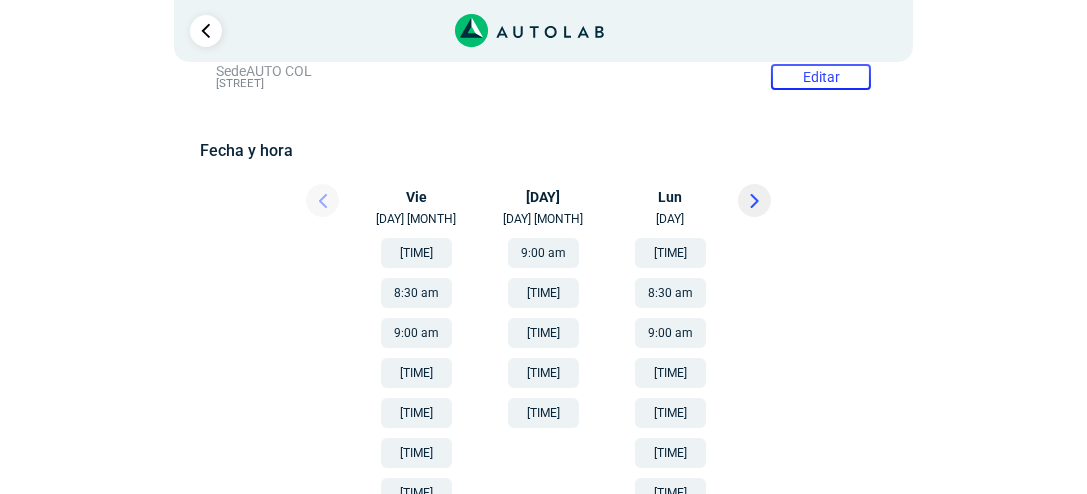 click on "[TIME]" at bounding box center (543, 333) 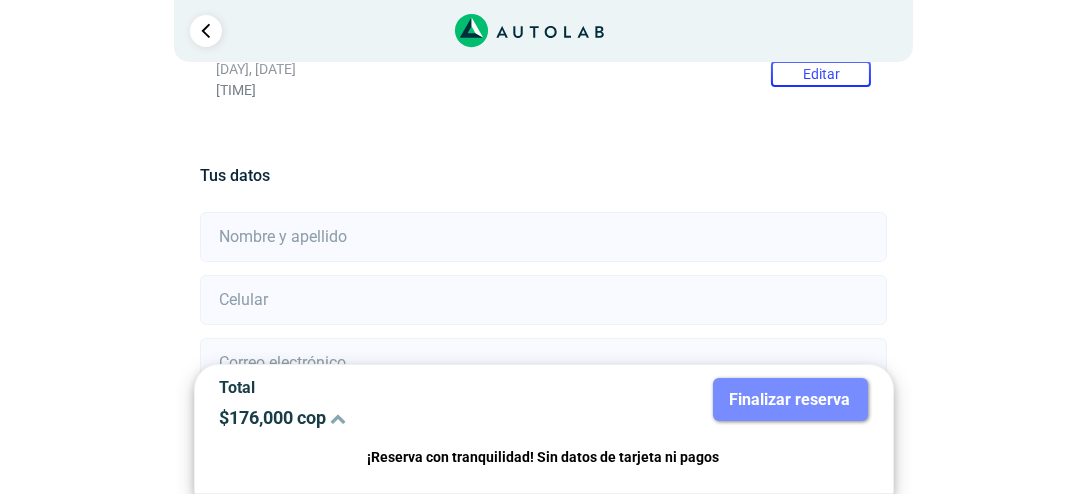 scroll, scrollTop: 370, scrollLeft: 0, axis: vertical 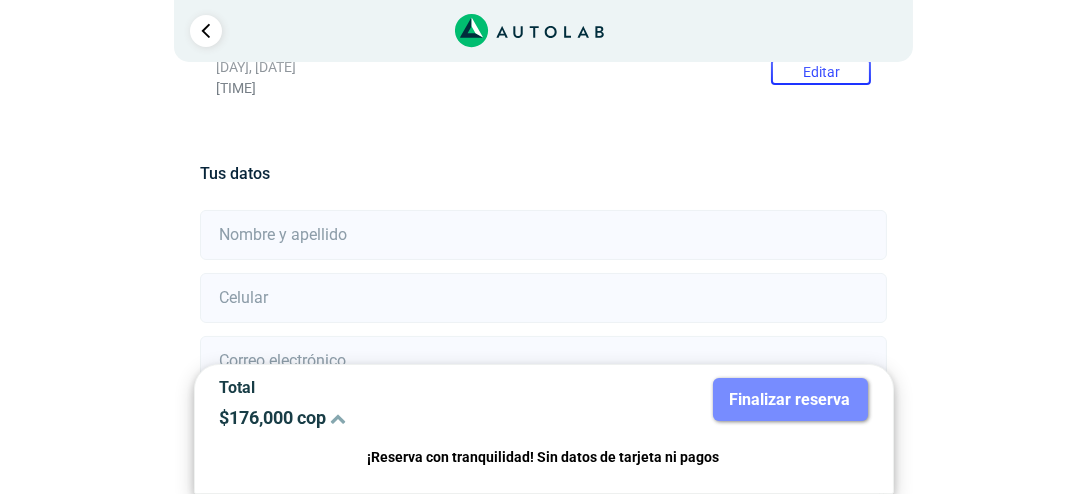 click at bounding box center [543, 235] 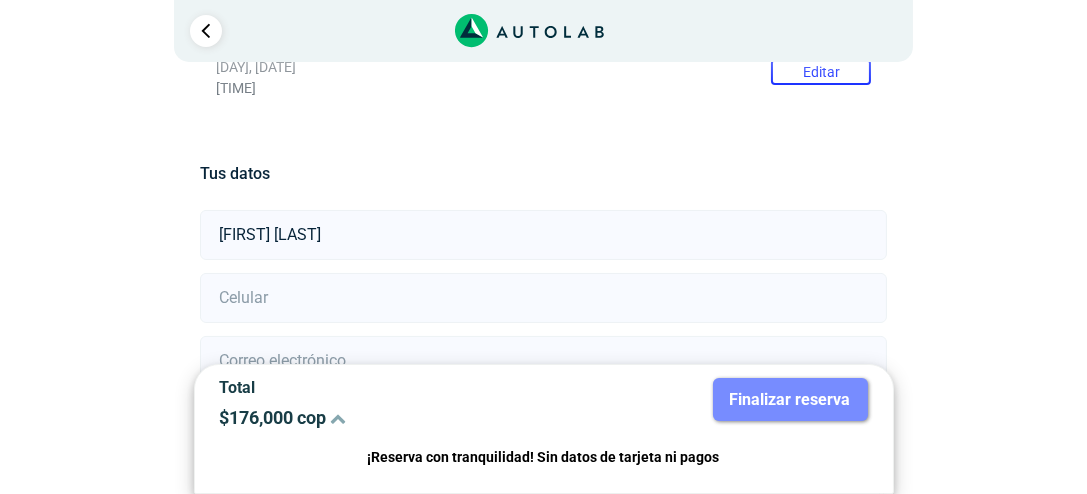 type on "[FIRST] [LAST]" 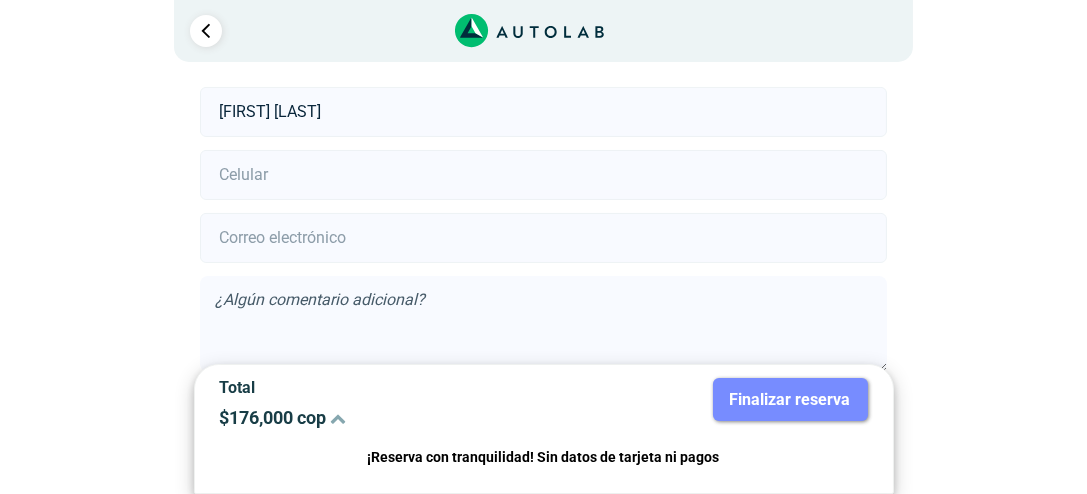 scroll, scrollTop: 495, scrollLeft: 0, axis: vertical 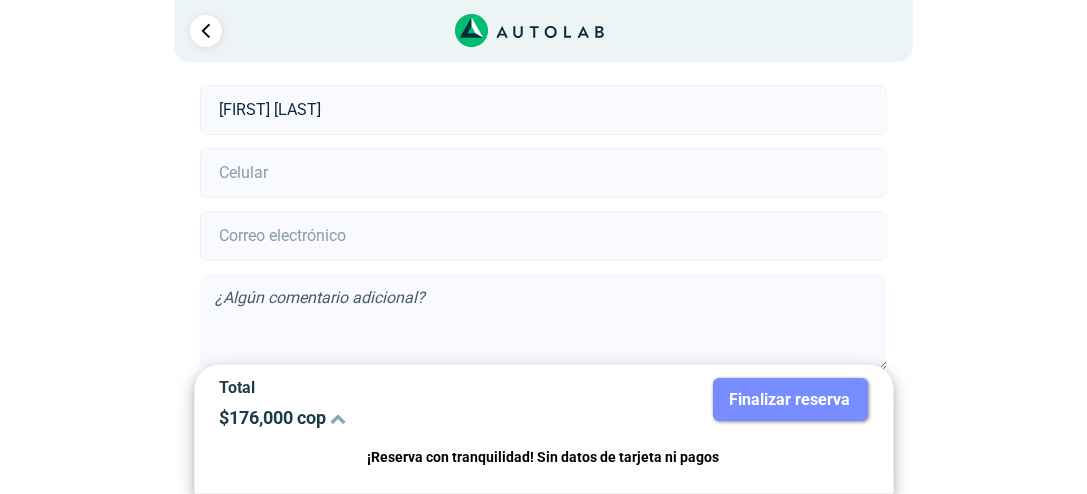 type on "[PHONE]" 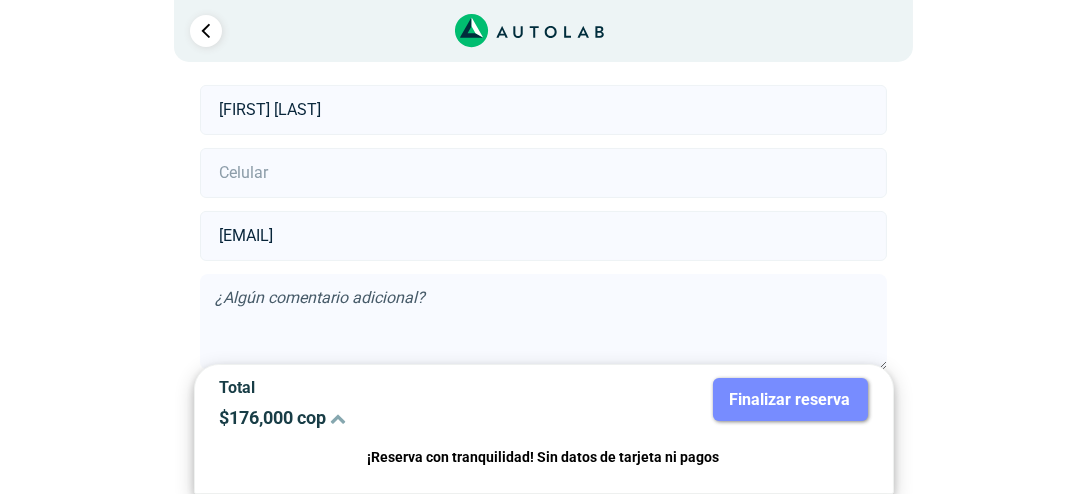 type on "[EMAIL]" 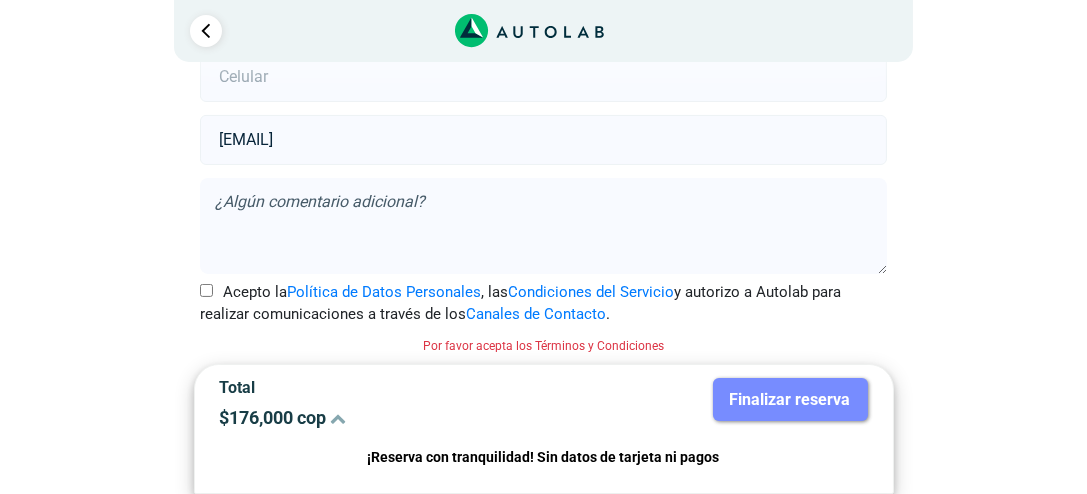 scroll, scrollTop: 591, scrollLeft: 0, axis: vertical 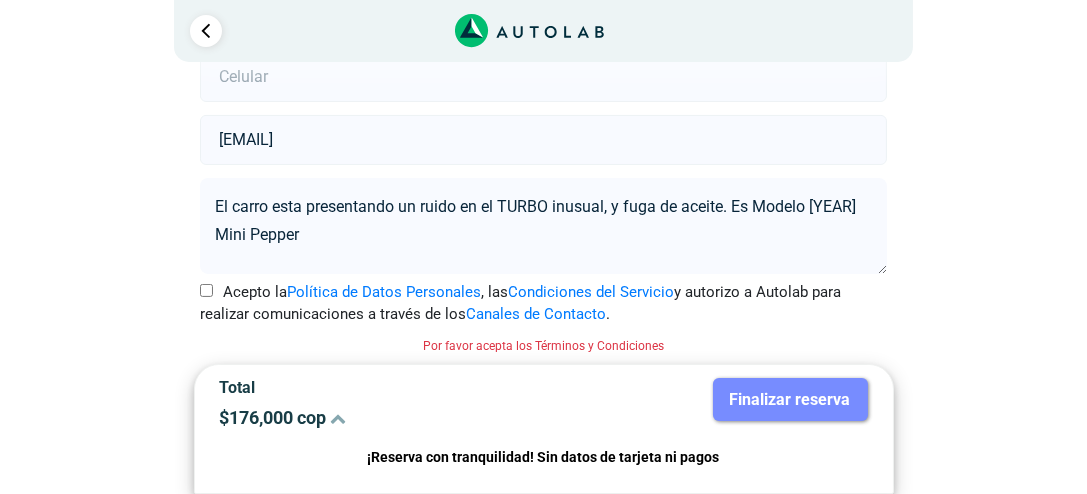 type on "El carro esta presentando un ruido en el TURBO inusual, y fuga de aceite. Es Modelo [YEAR] Mini Pepper" 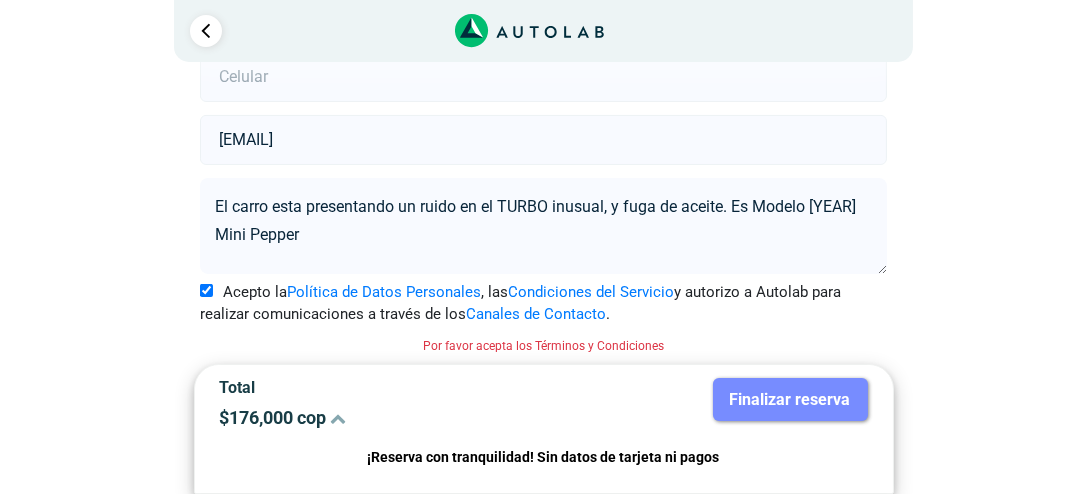 scroll, scrollTop: 565, scrollLeft: 0, axis: vertical 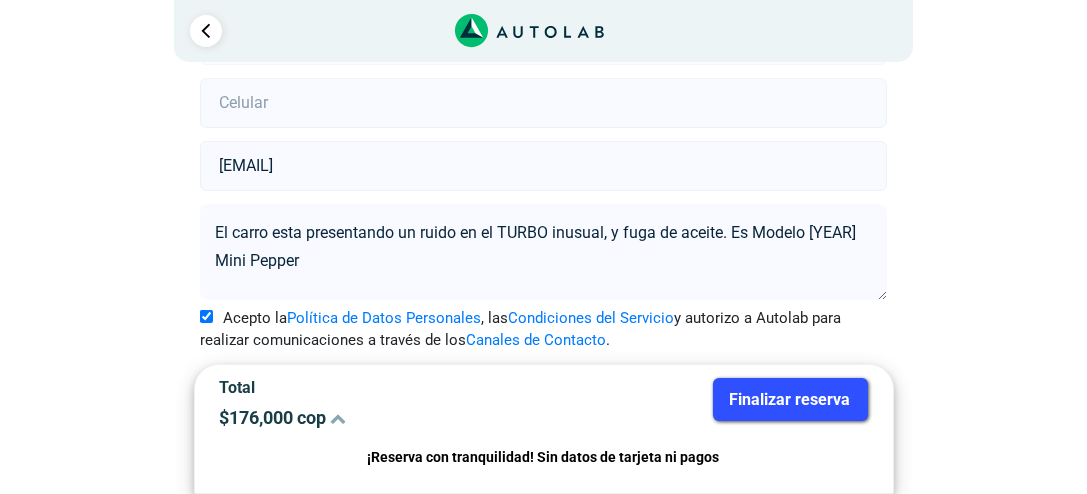 click on "El carro esta presentando un ruido en el TURBO inusual, y fuga de aceite. Es Modelo [YEAR] Mini Pepper" at bounding box center [543, 252] 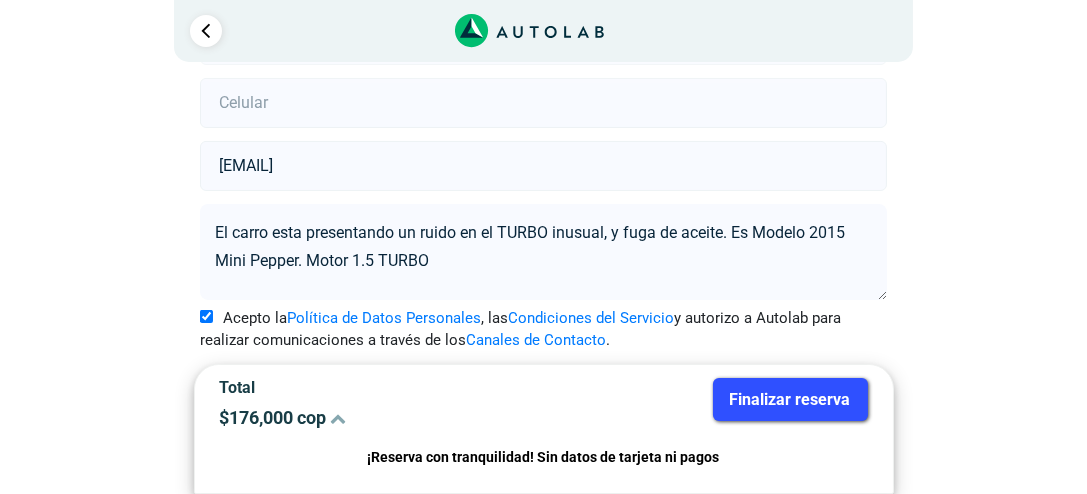 scroll, scrollTop: 565, scrollLeft: 0, axis: vertical 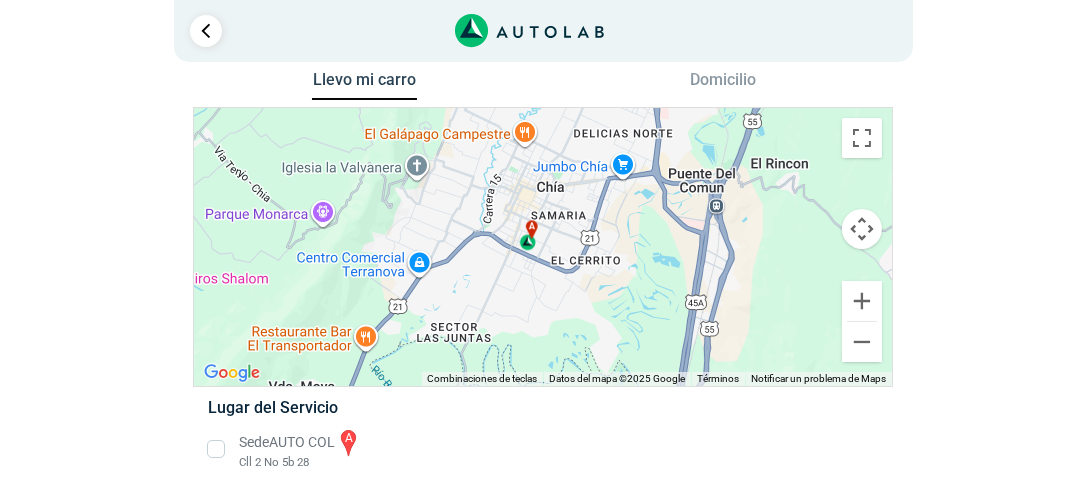 click on "Sede  AUTO COL
a
Cll 2 No 5b 28" at bounding box center [543, 449] 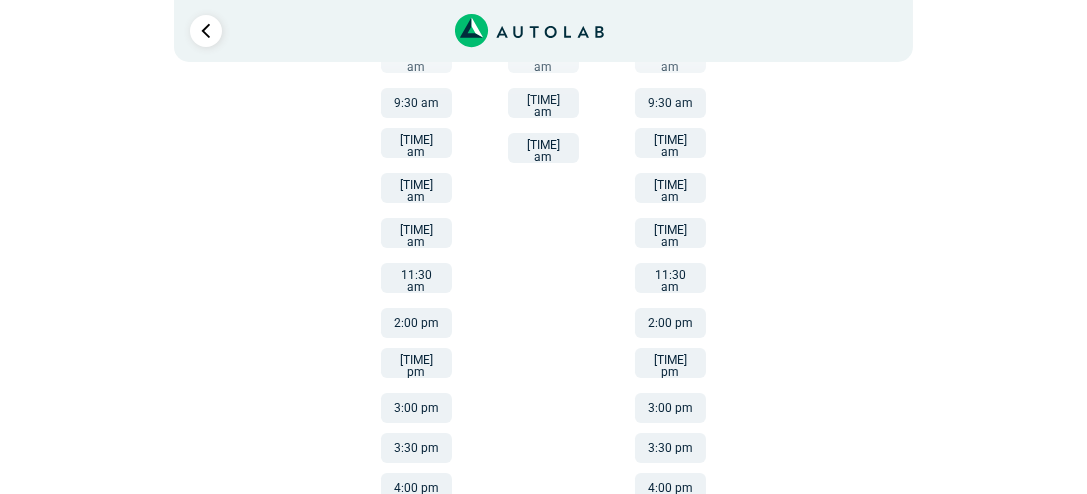 scroll, scrollTop: 525, scrollLeft: 0, axis: vertical 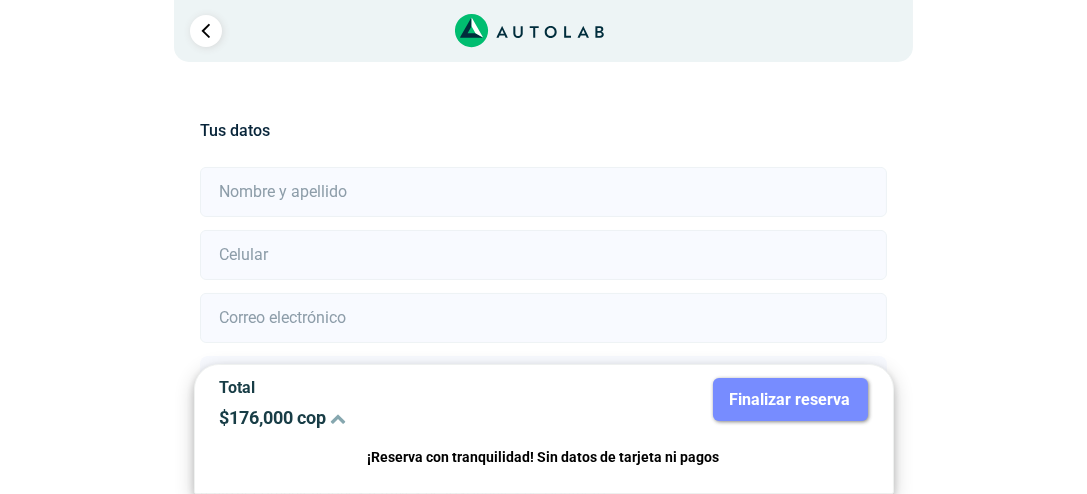 click at bounding box center [543, 192] 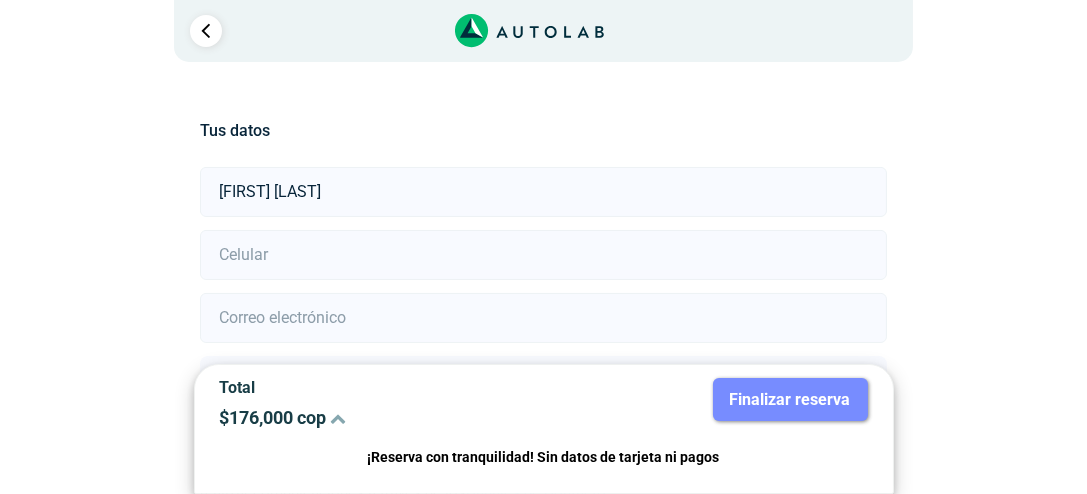 click at bounding box center [543, 255] 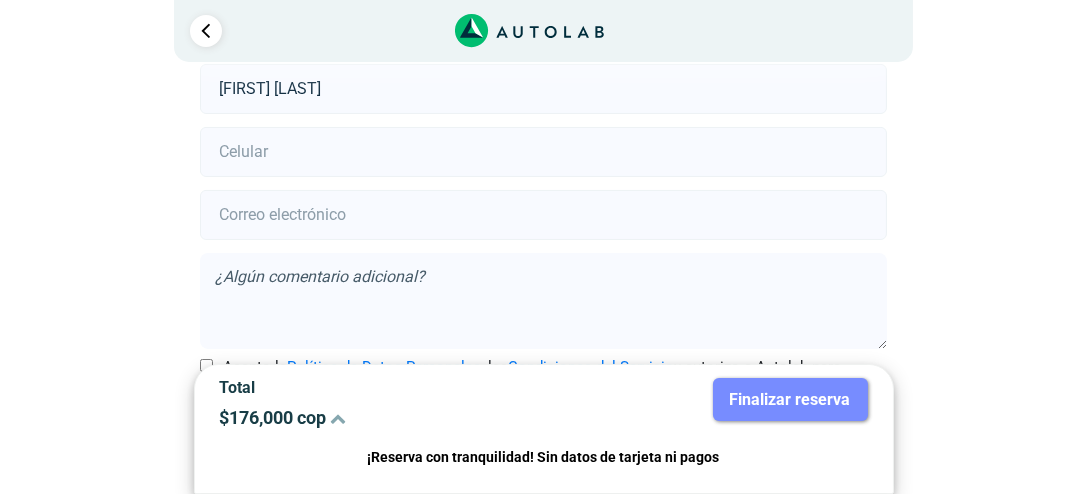 scroll, scrollTop: 488, scrollLeft: 0, axis: vertical 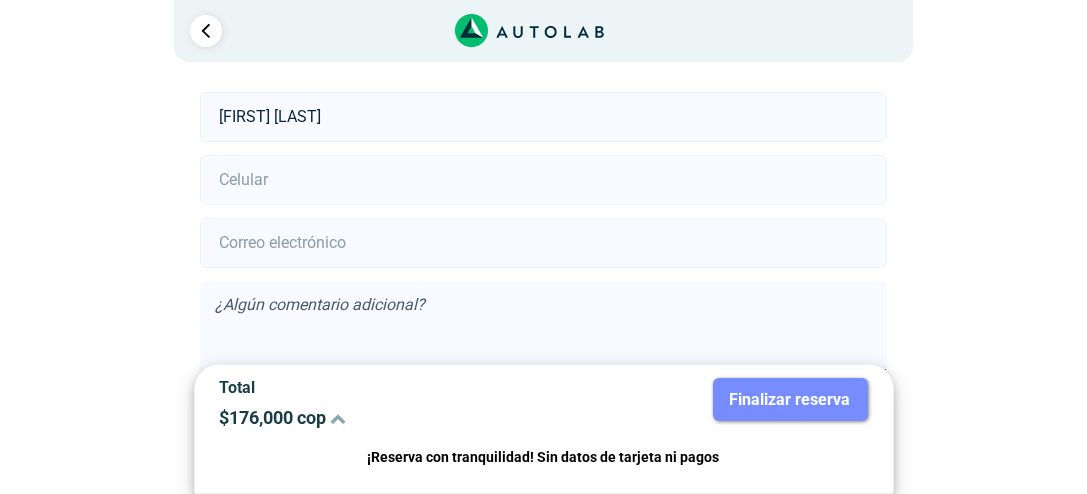 type on "[FIRST] [LAST]" 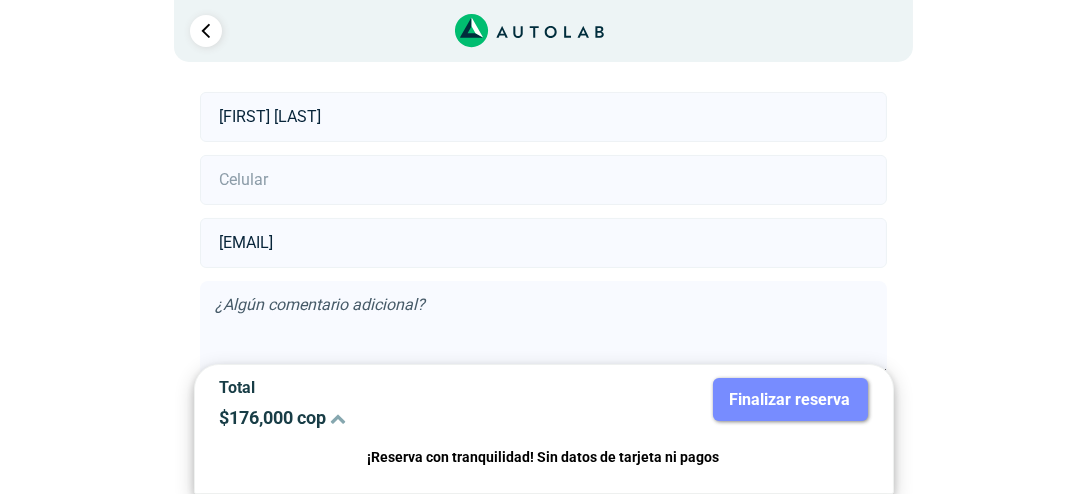 type on "gerboss.12@hotmail.com" 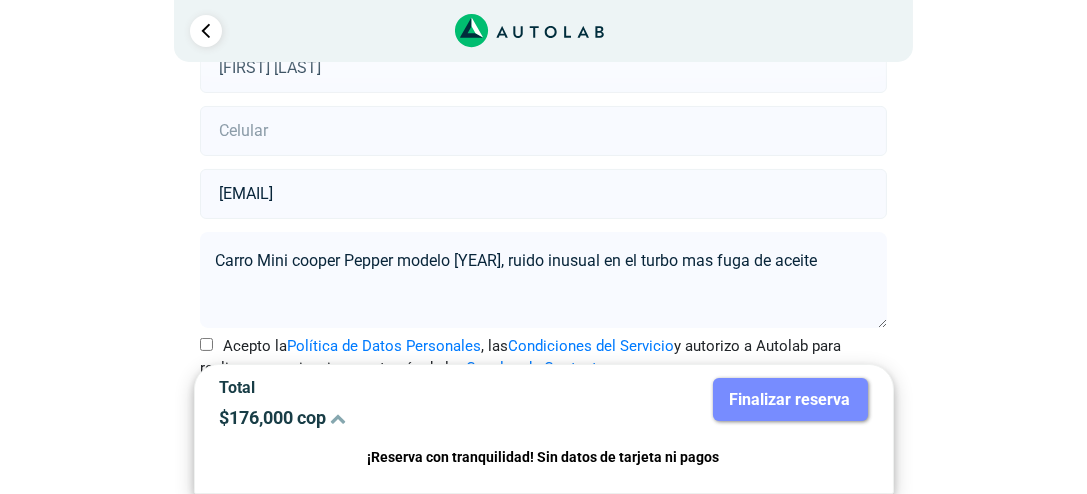 type on "Carro Mini cooper Pepper modelo 2015, ruido inusual en el turbo mas fuga de aceite" 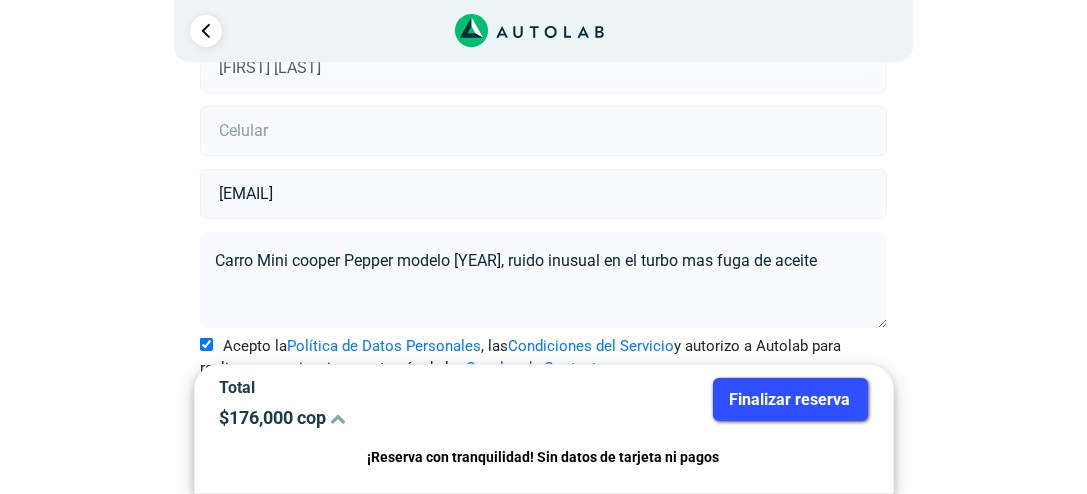 scroll, scrollTop: 565, scrollLeft: 0, axis: vertical 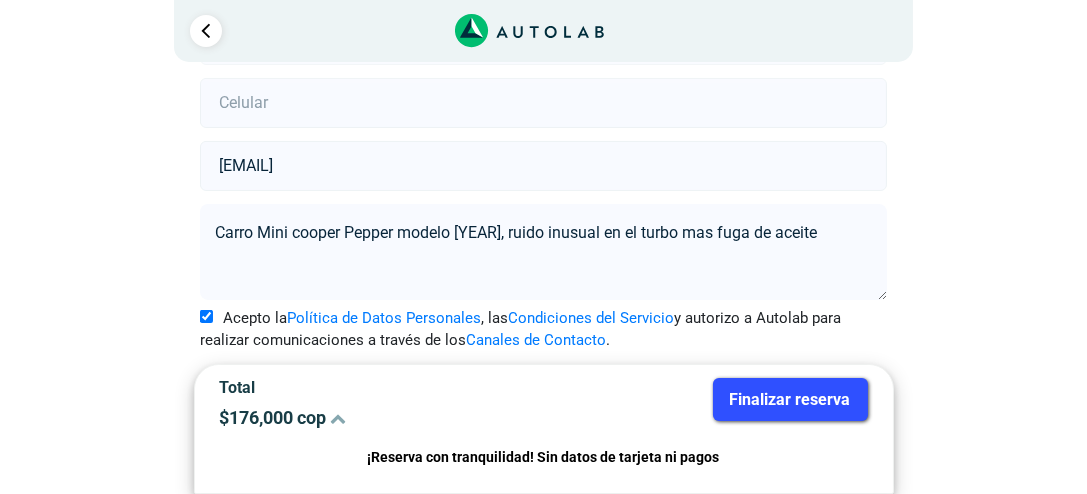 click on "Finalizar reserva" at bounding box center [790, 399] 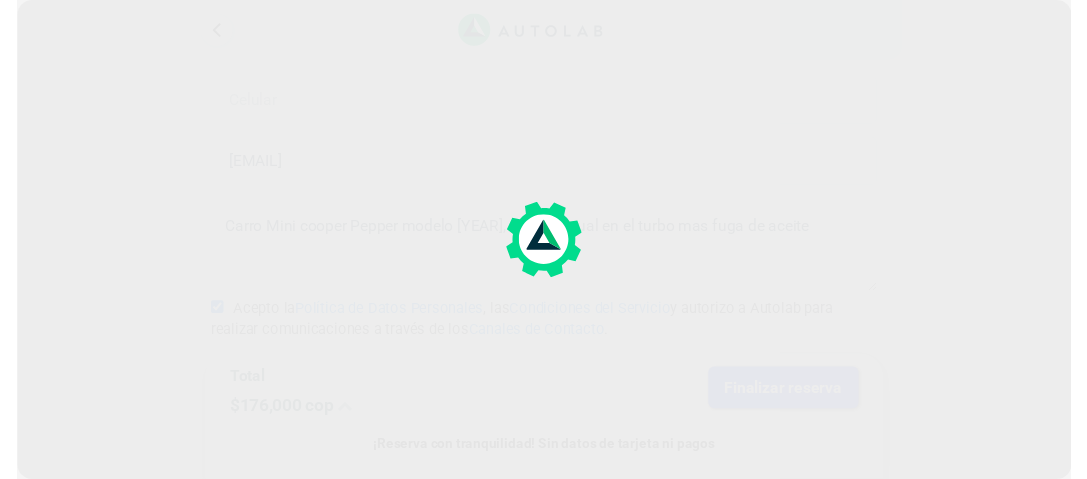 scroll, scrollTop: 0, scrollLeft: 0, axis: both 